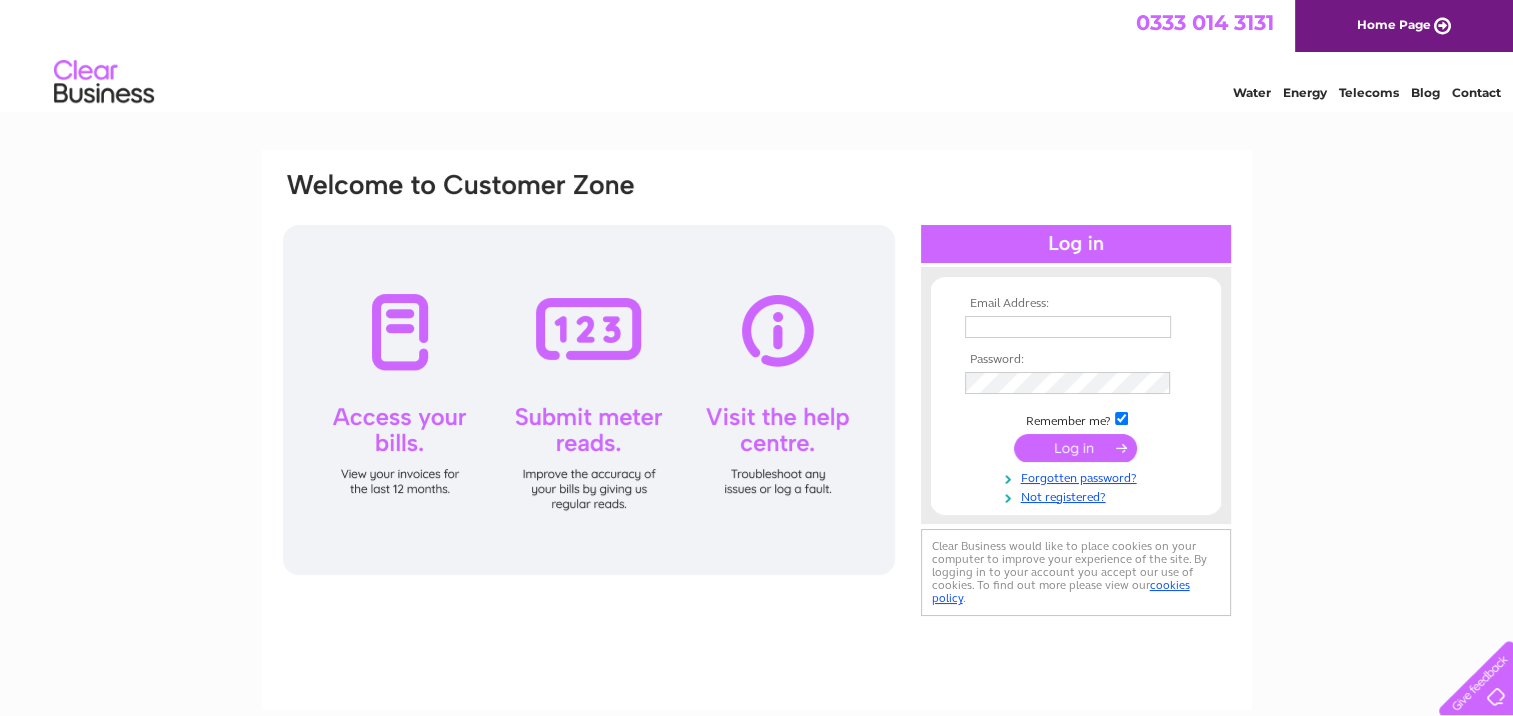 scroll, scrollTop: 0, scrollLeft: 0, axis: both 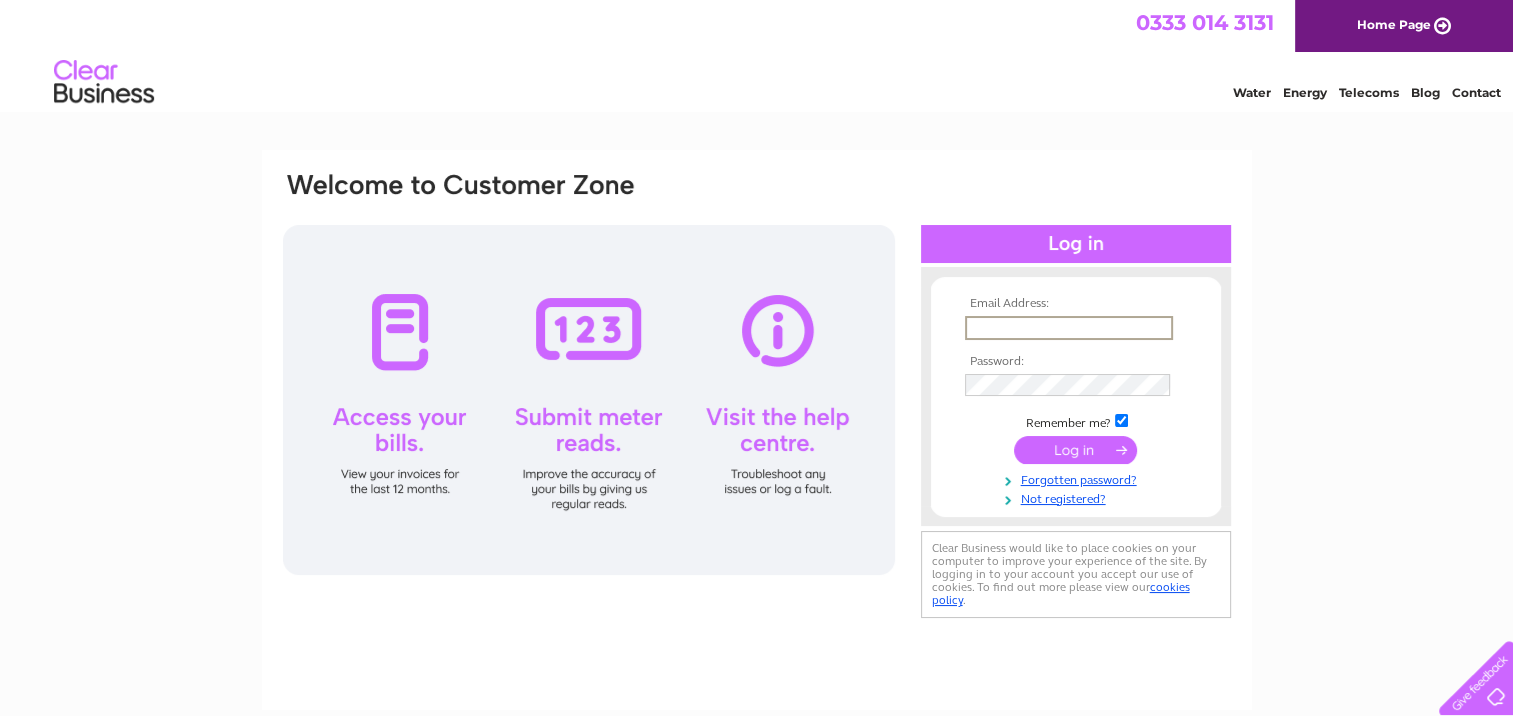 click at bounding box center [1069, 328] 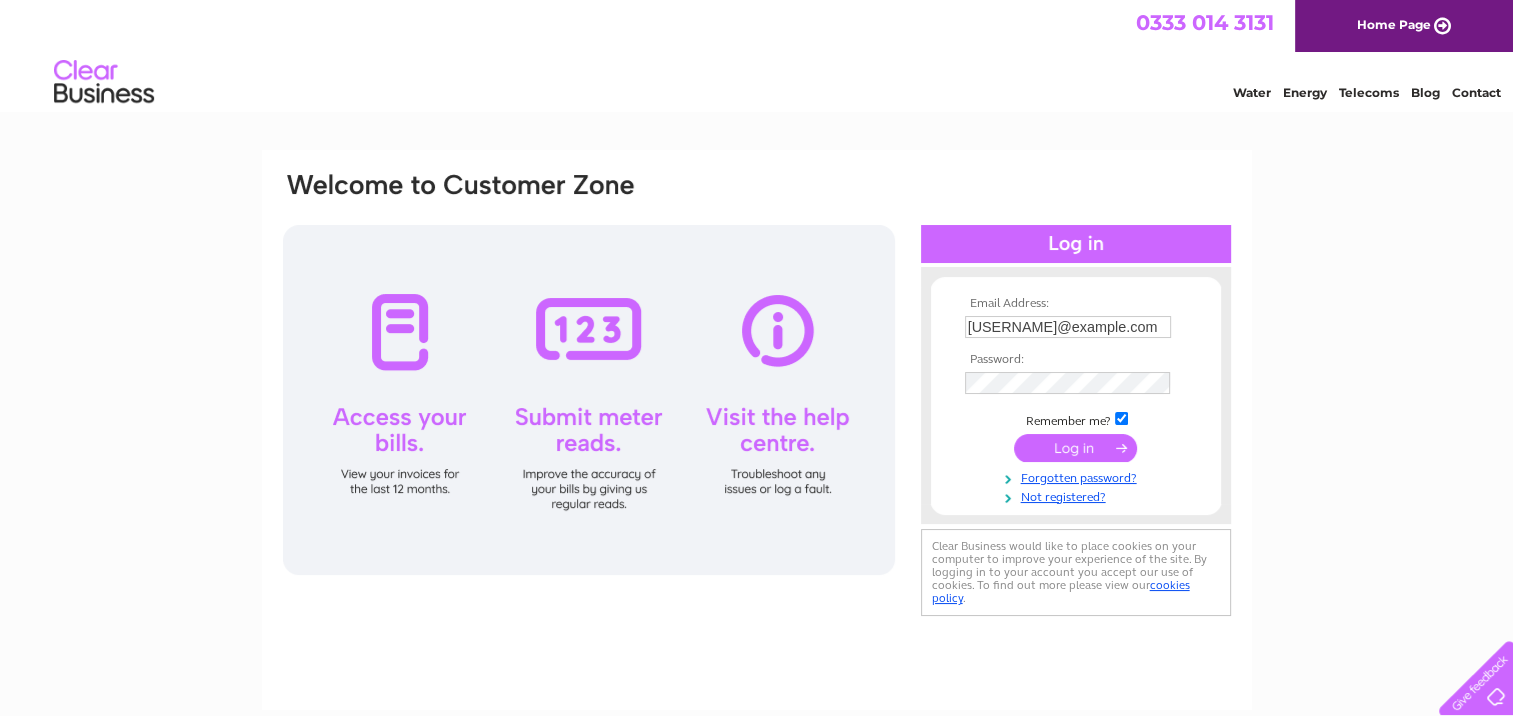 click at bounding box center (1075, 448) 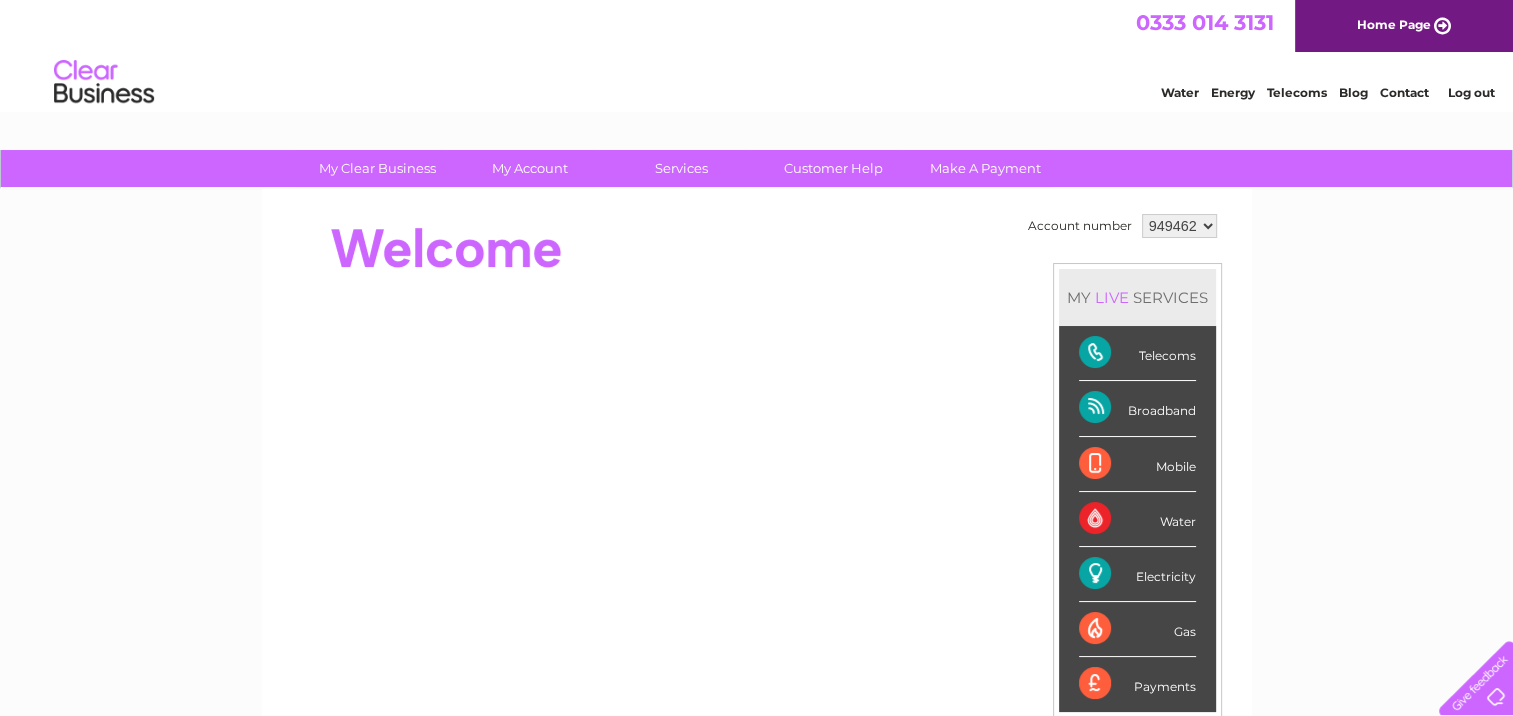 scroll, scrollTop: 0, scrollLeft: 0, axis: both 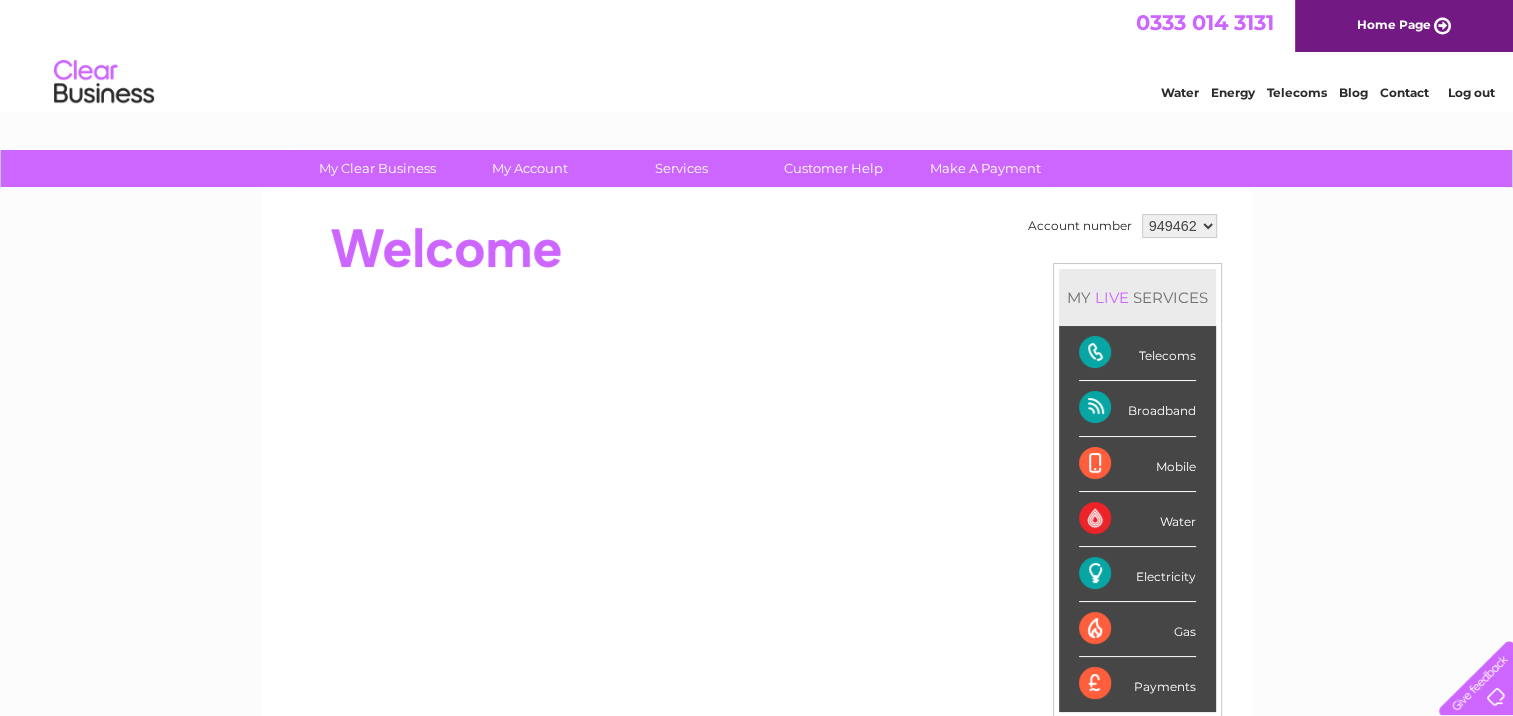 click on "Broadband" at bounding box center (1137, 408) 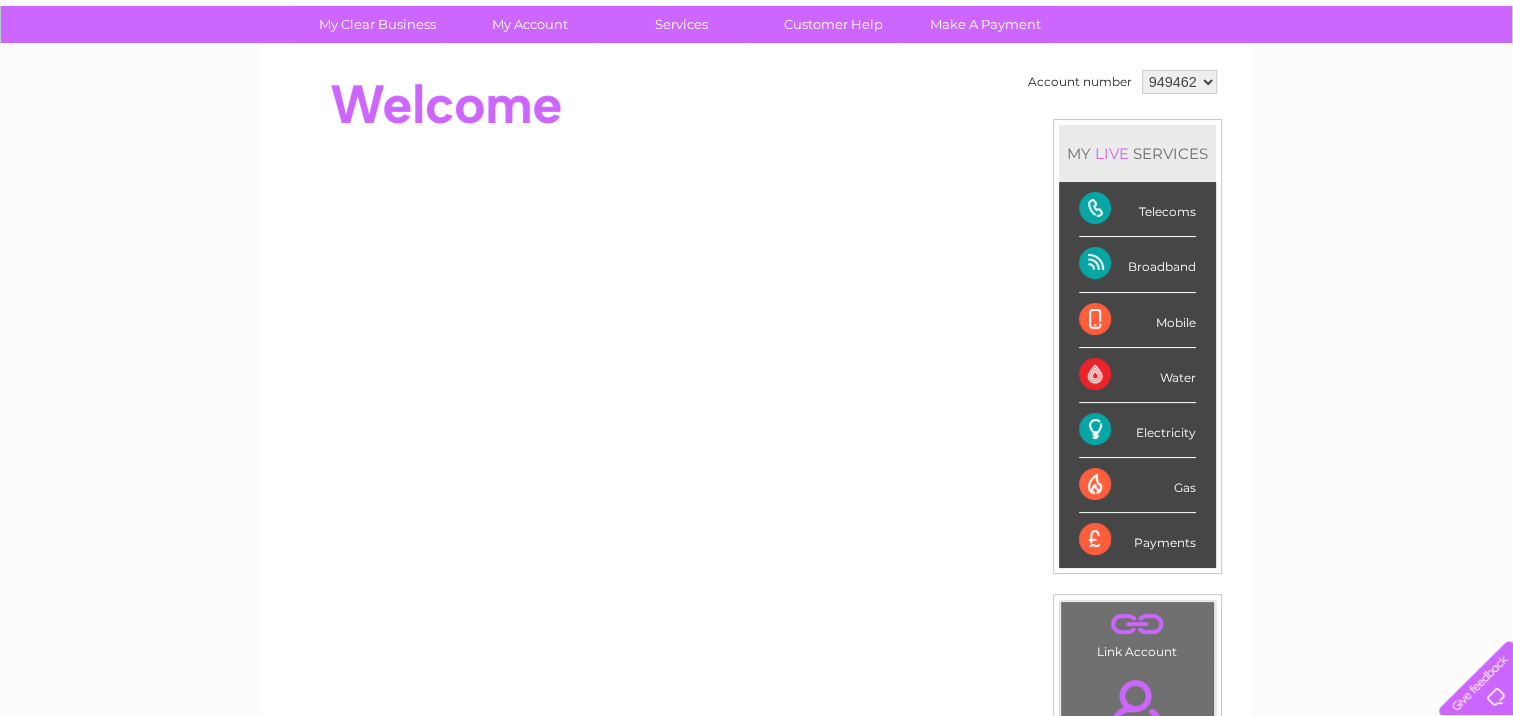 scroll, scrollTop: 128, scrollLeft: 0, axis: vertical 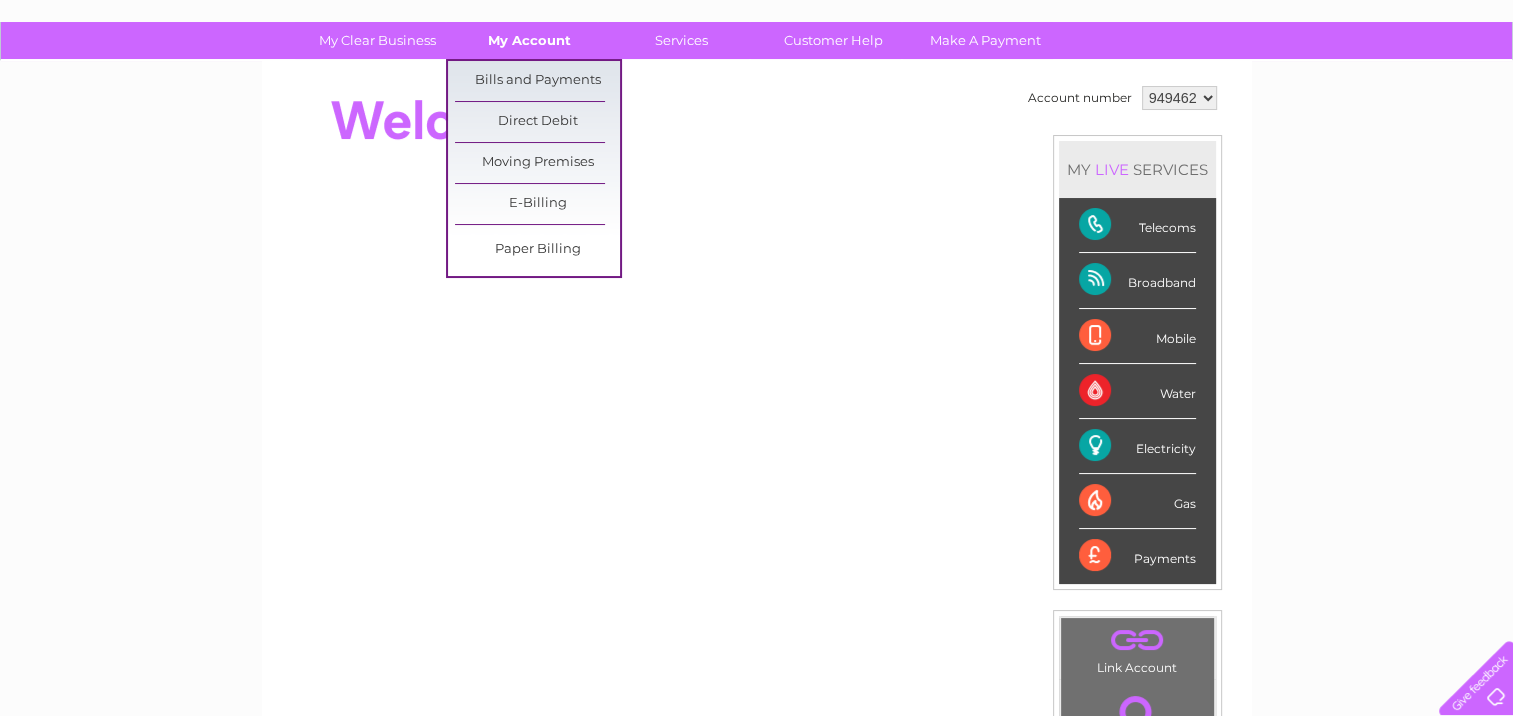 click on "My Account" at bounding box center [529, 40] 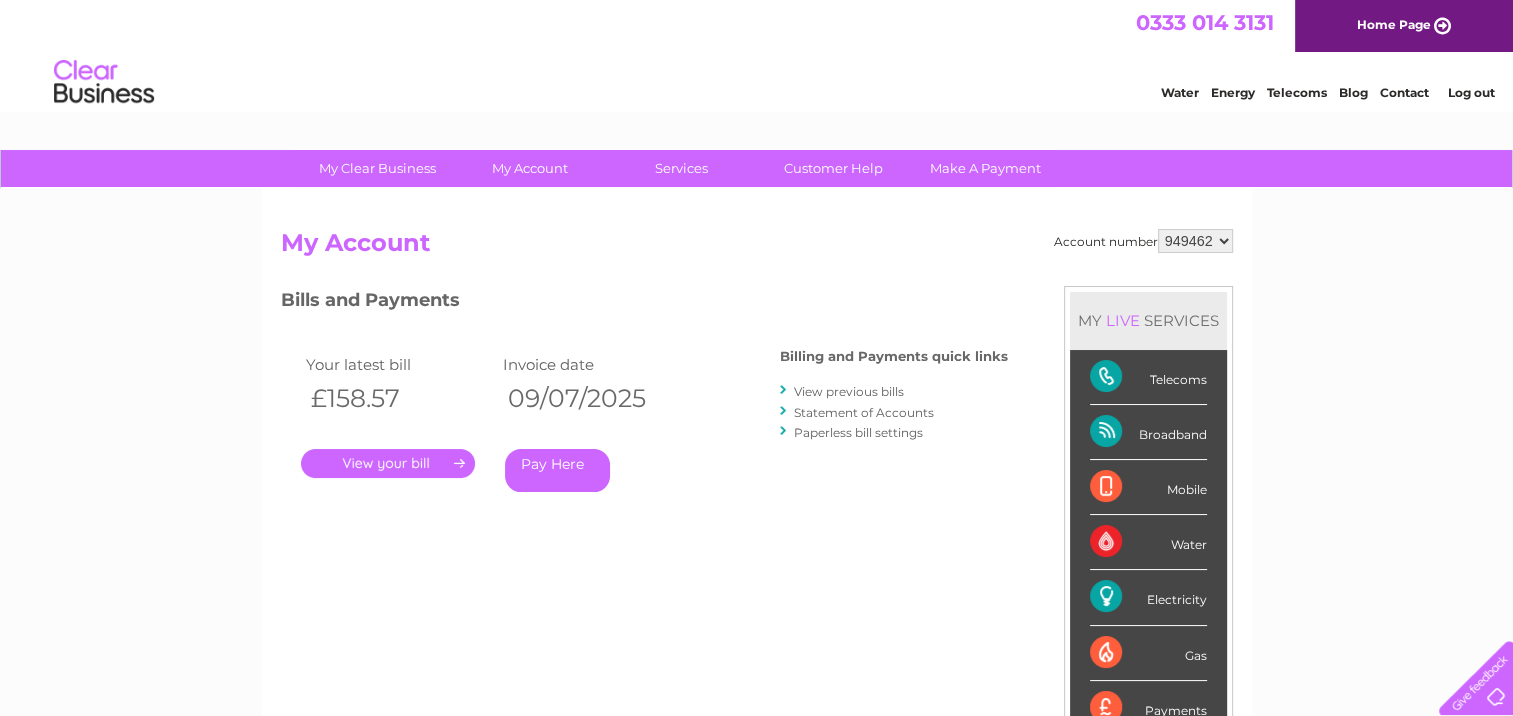 scroll, scrollTop: 0, scrollLeft: 0, axis: both 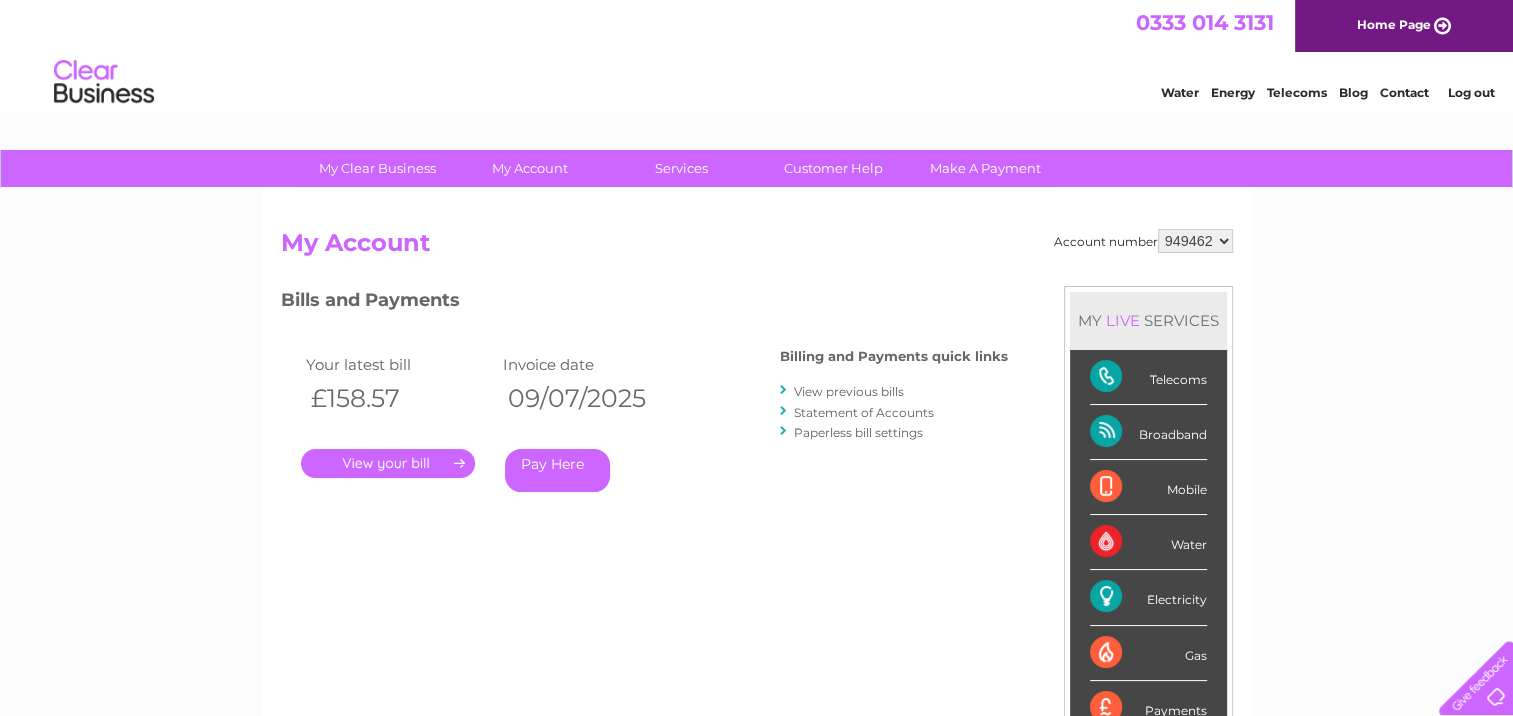 click on "Broadband" at bounding box center [1148, 432] 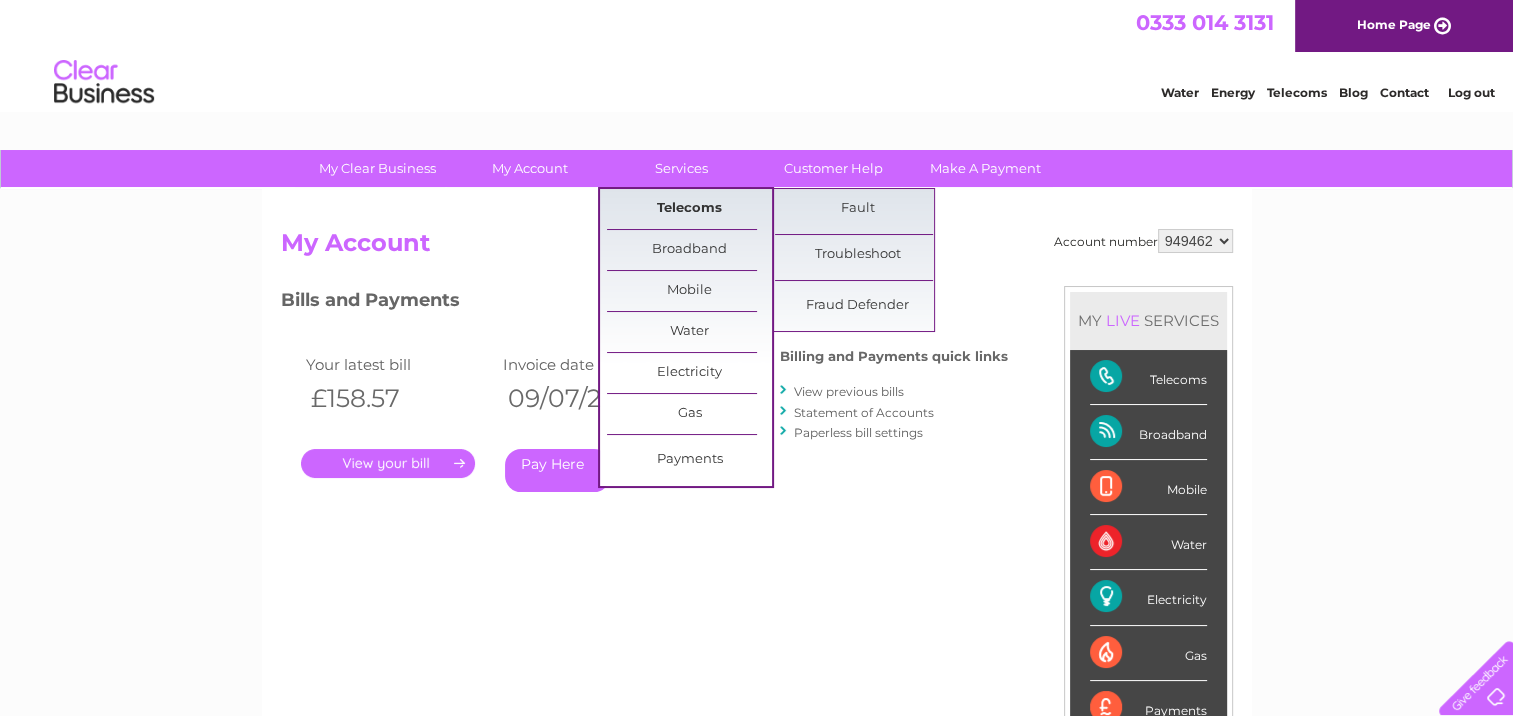click on "Telecoms" at bounding box center [689, 209] 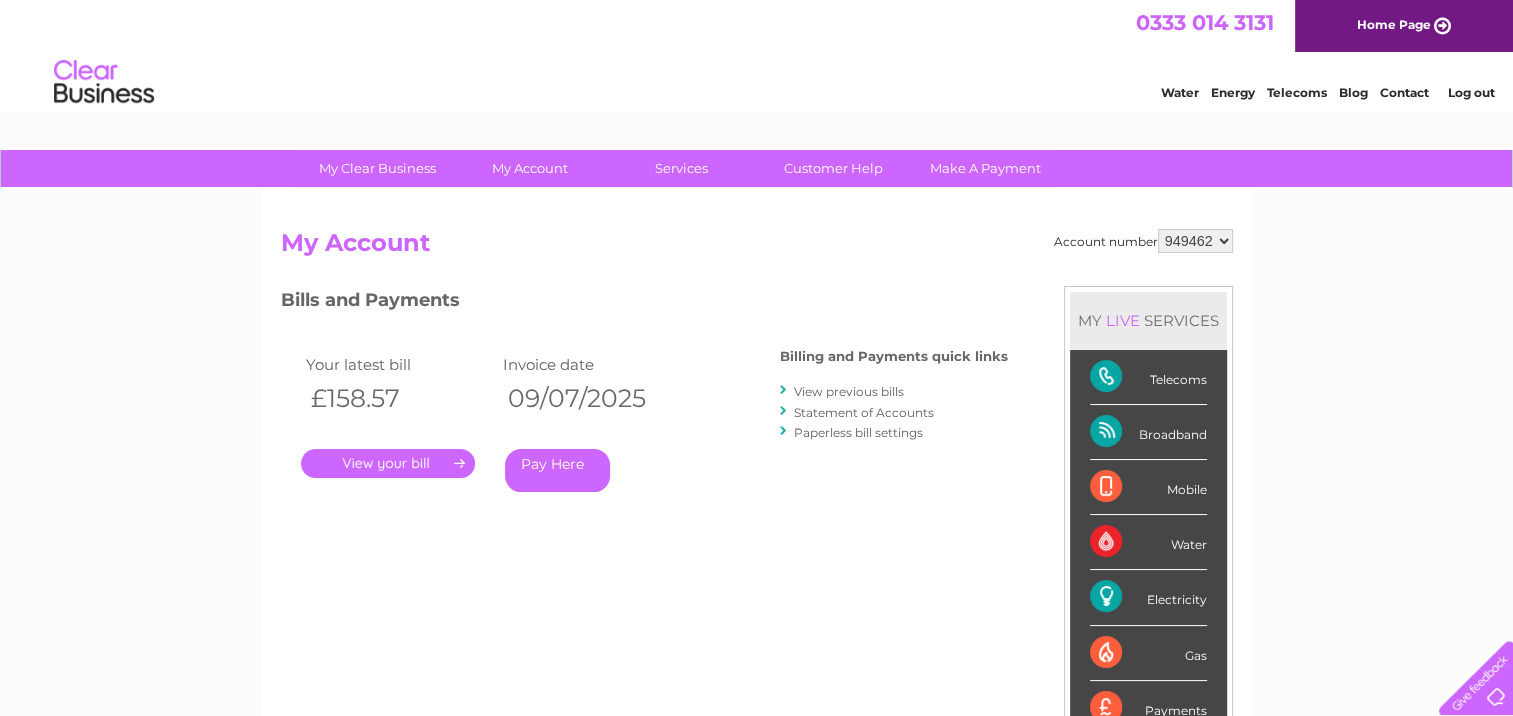 click on "Telecoms" at bounding box center (1297, 92) 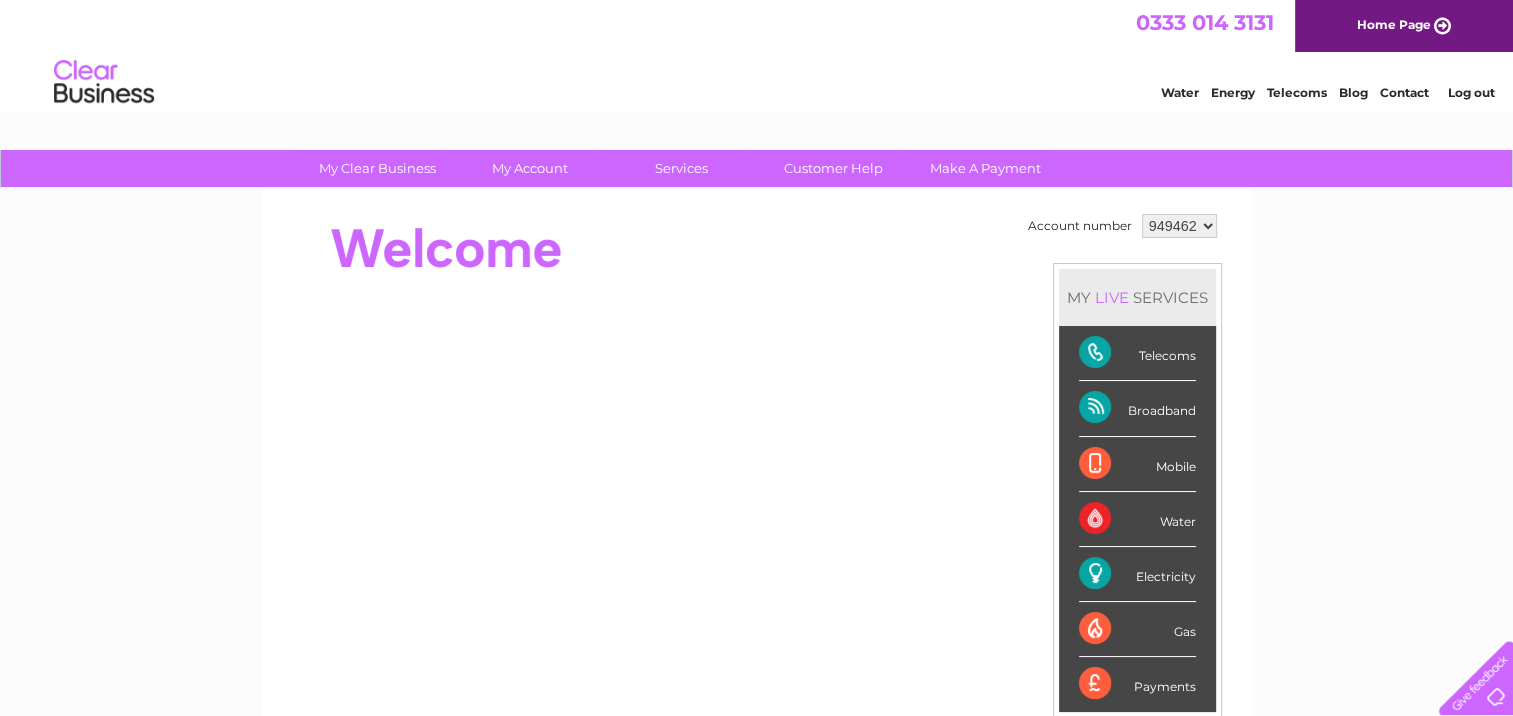 scroll, scrollTop: 0, scrollLeft: 0, axis: both 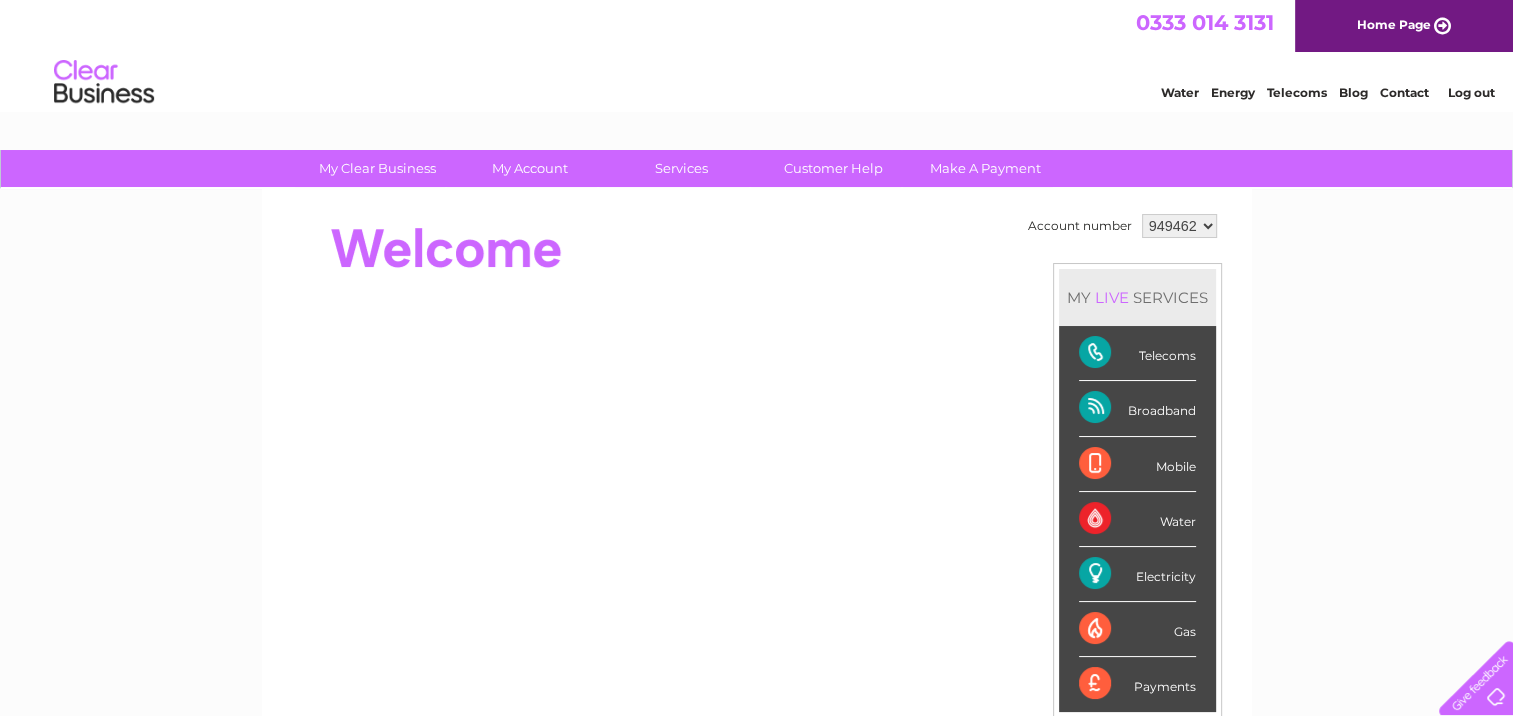 click on "Telecoms" at bounding box center (1137, 353) 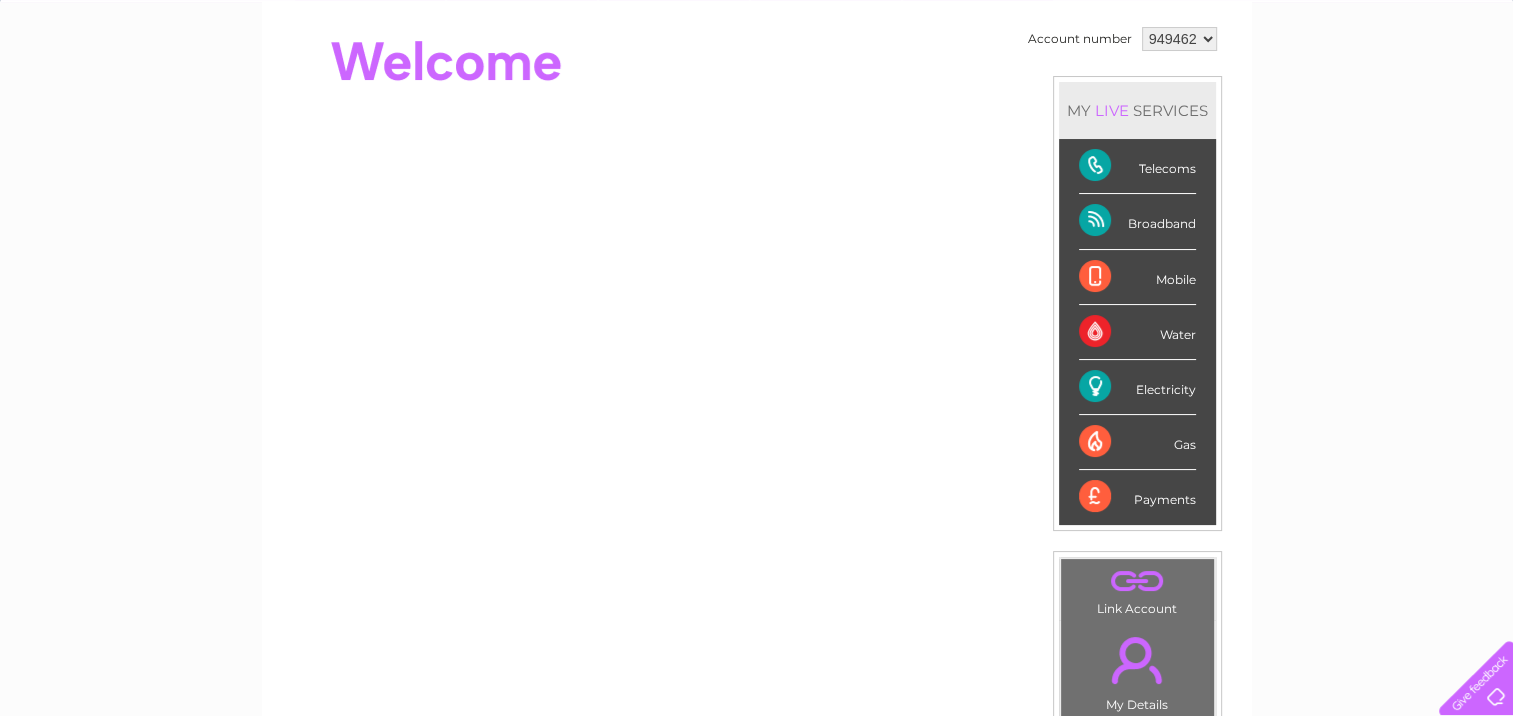 scroll, scrollTop: 168, scrollLeft: 0, axis: vertical 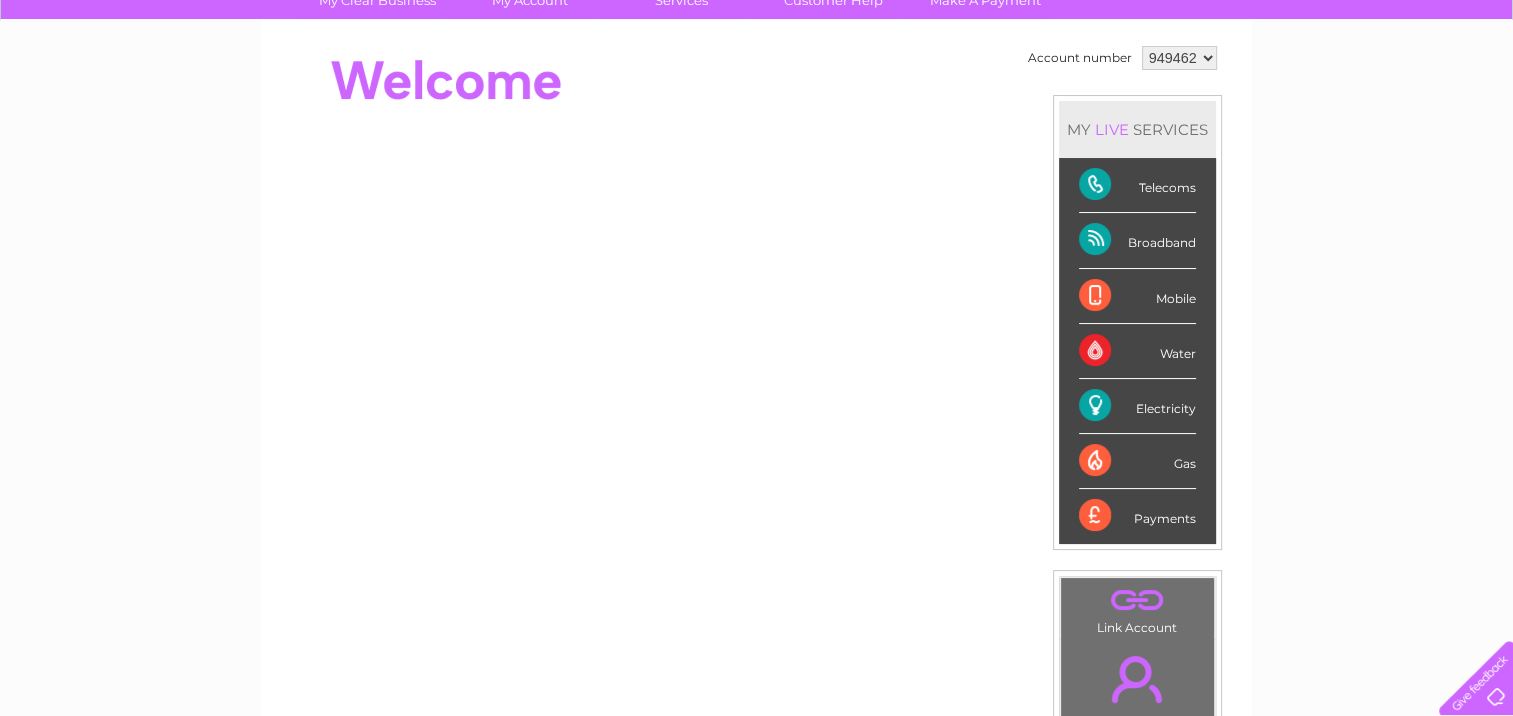 click on "Broadband" at bounding box center (1137, 240) 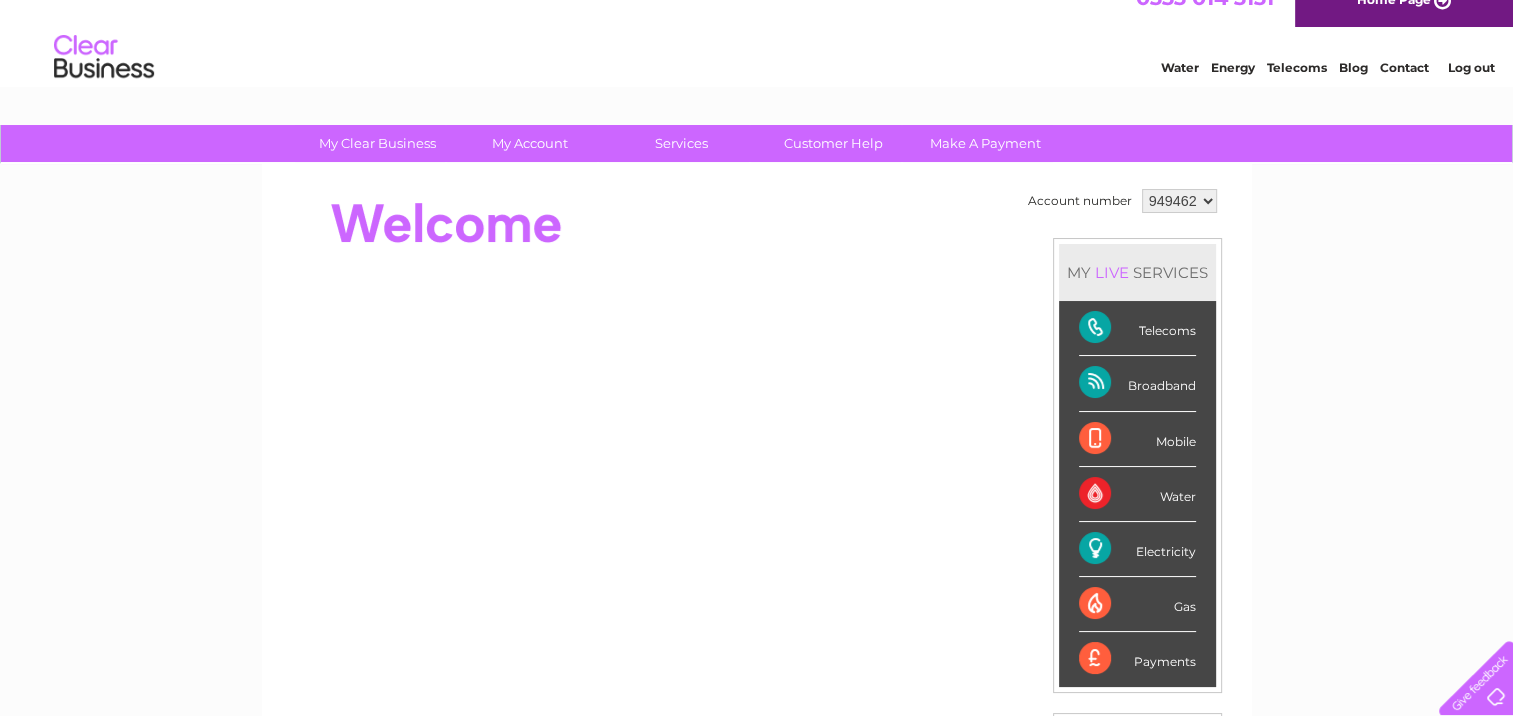 scroll, scrollTop: 0, scrollLeft: 0, axis: both 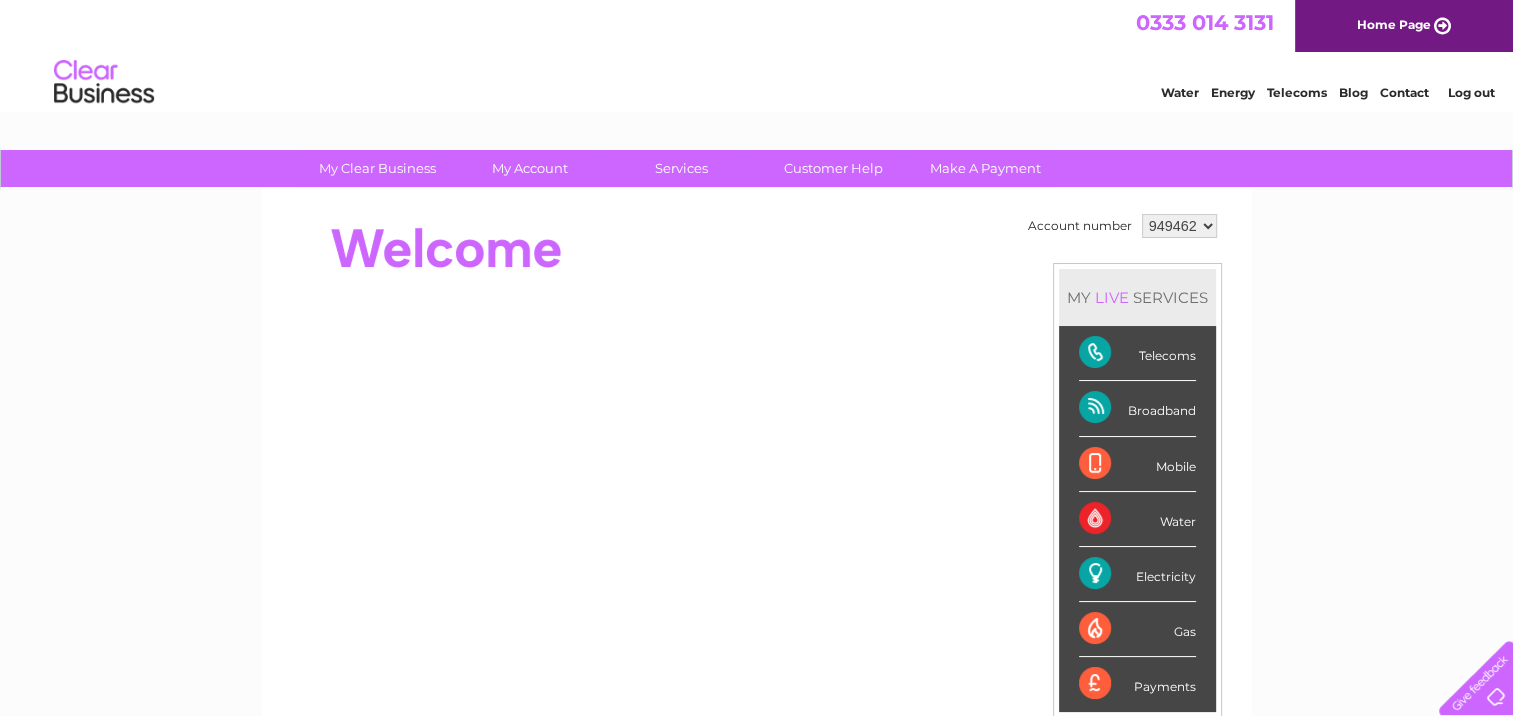 click on "Telecoms" at bounding box center [1297, 92] 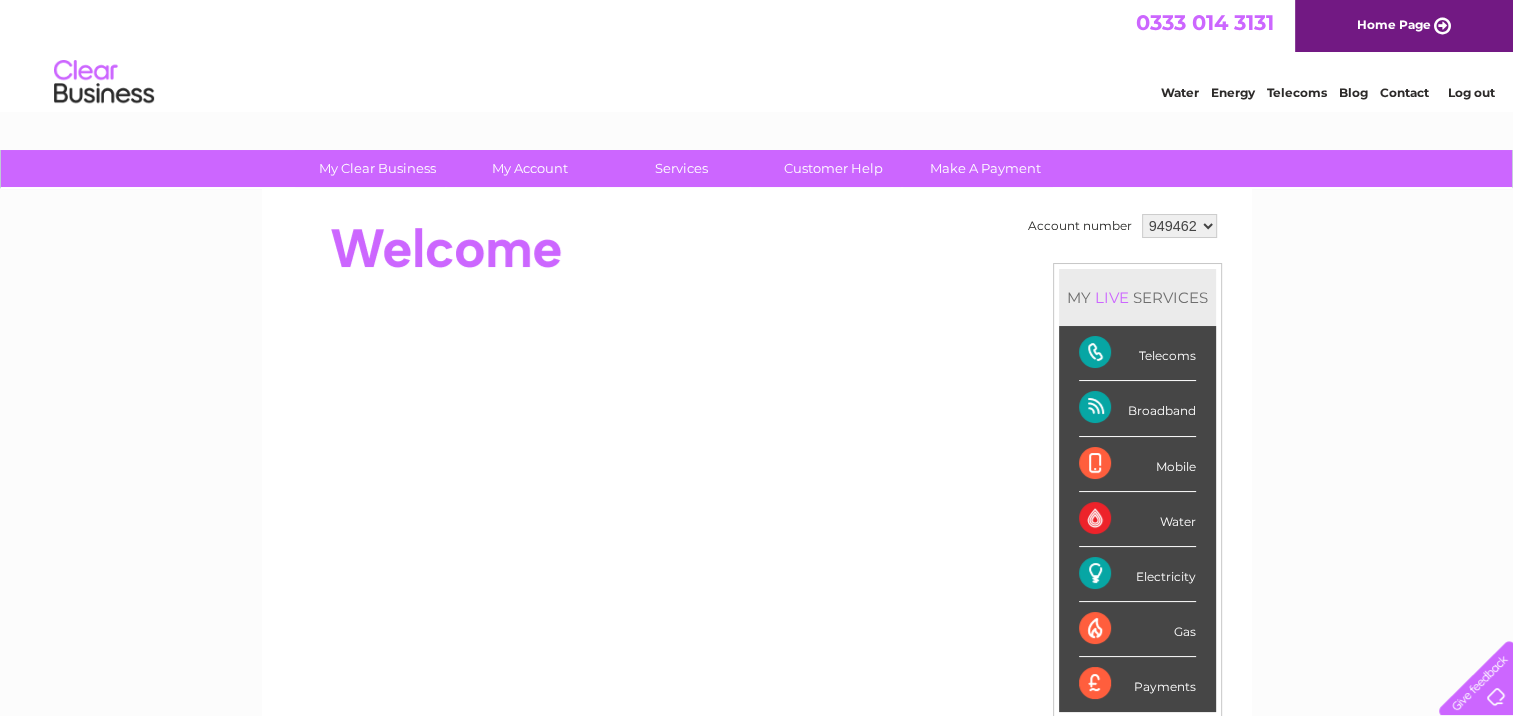 scroll, scrollTop: 0, scrollLeft: 0, axis: both 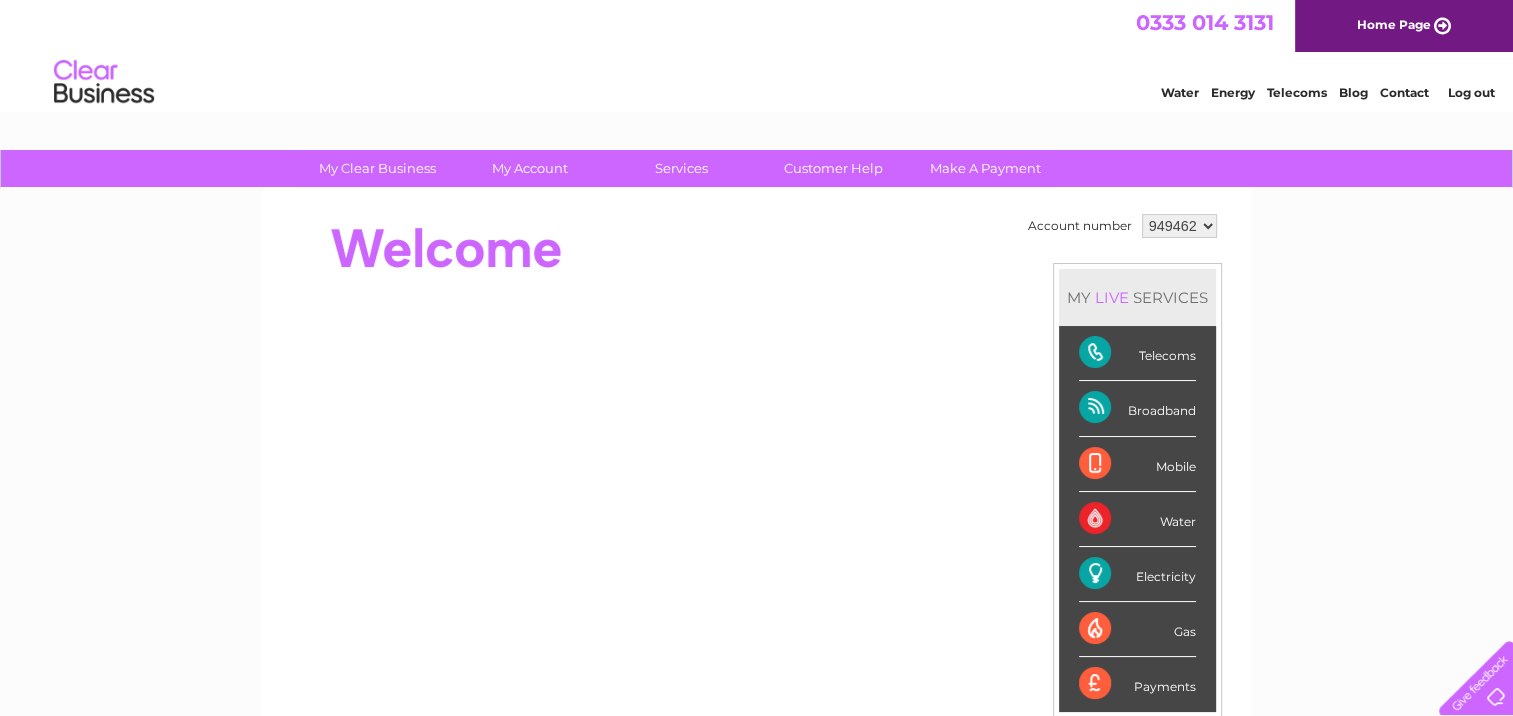 click on "Telecoms" at bounding box center (1137, 353) 